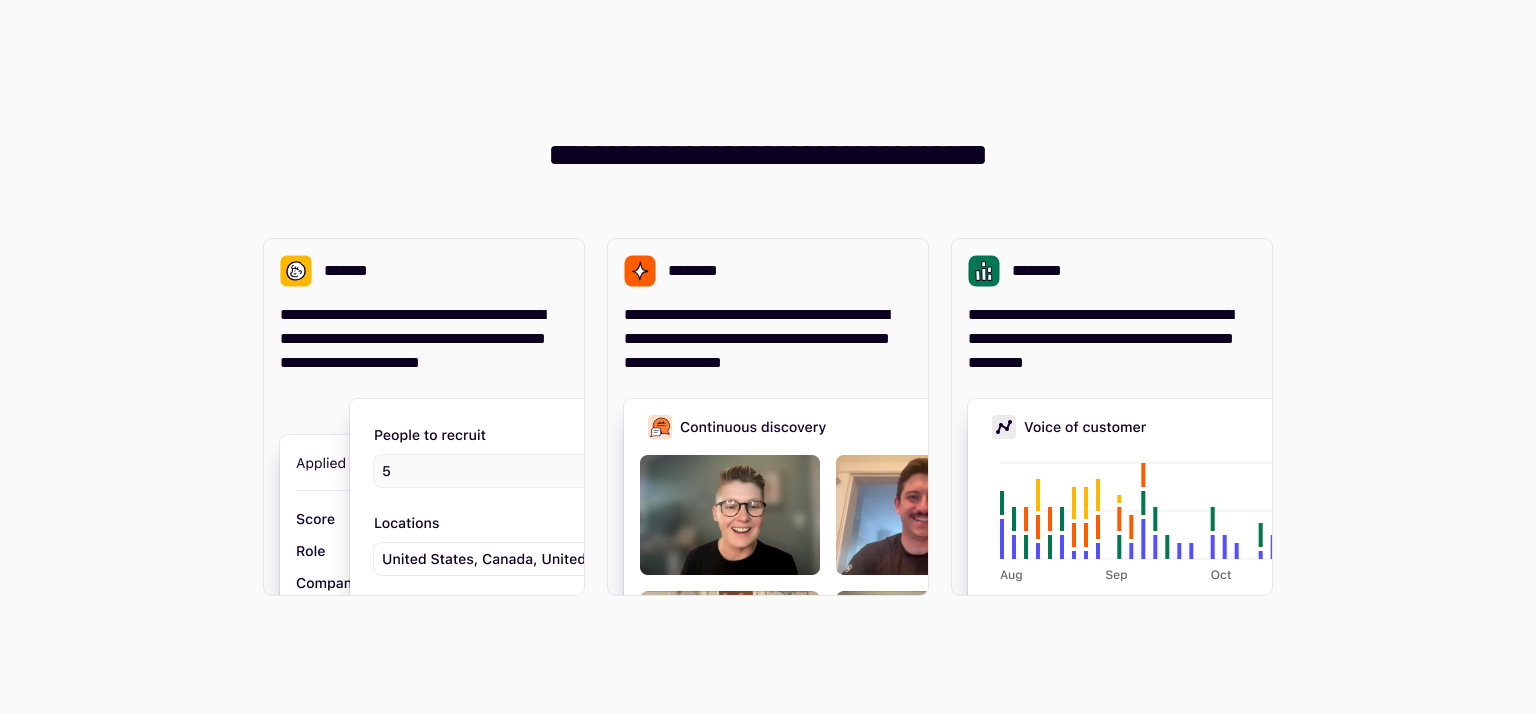 scroll, scrollTop: 0, scrollLeft: 0, axis: both 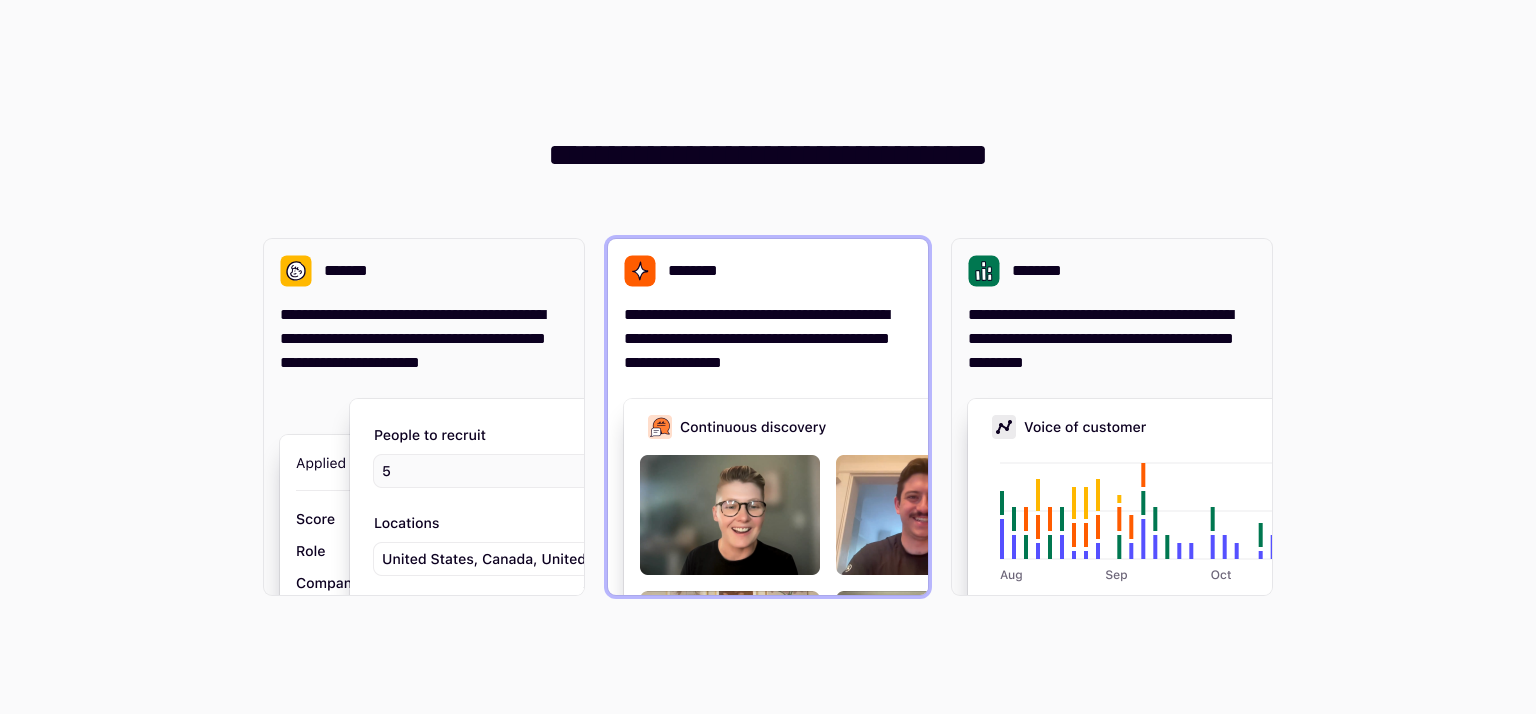 click on "**********" at bounding box center (768, 339) 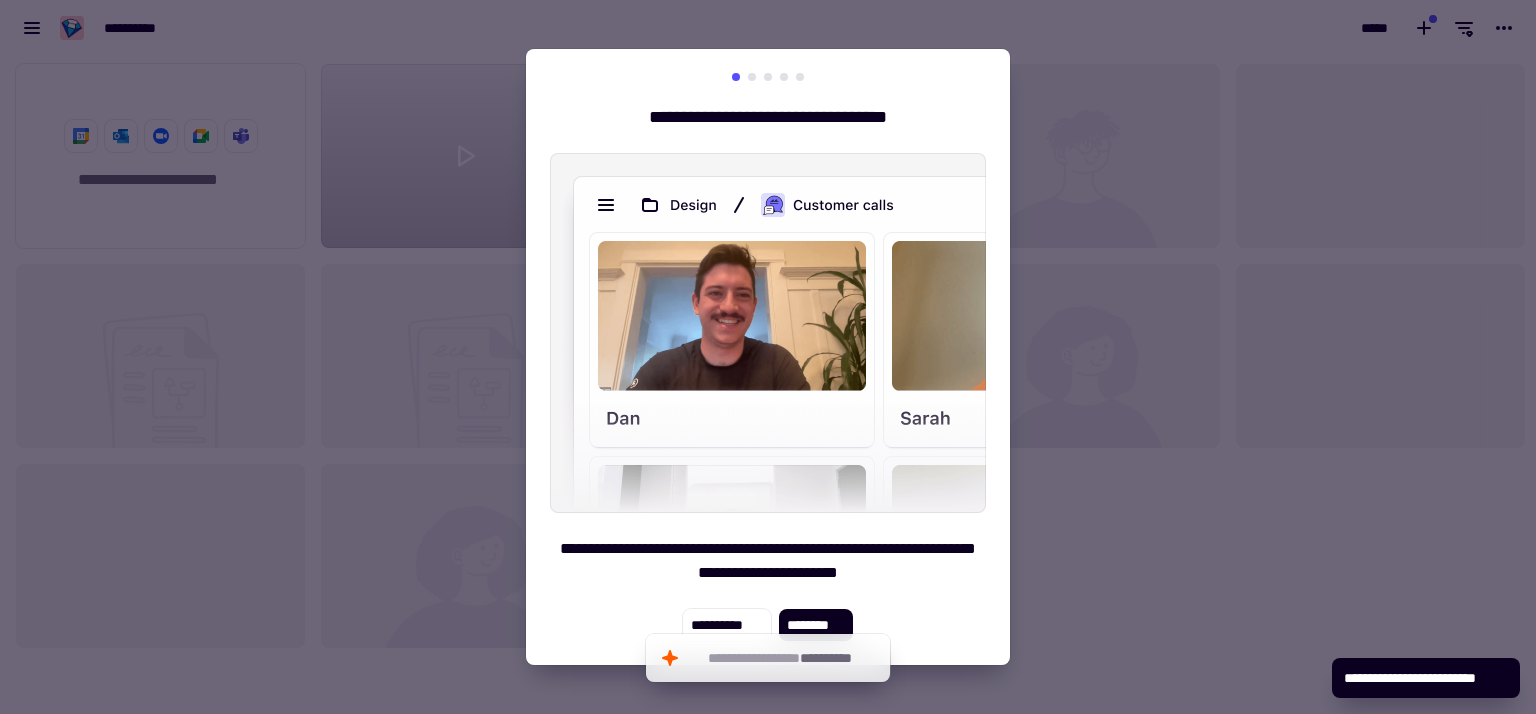 scroll, scrollTop: 16, scrollLeft: 16, axis: both 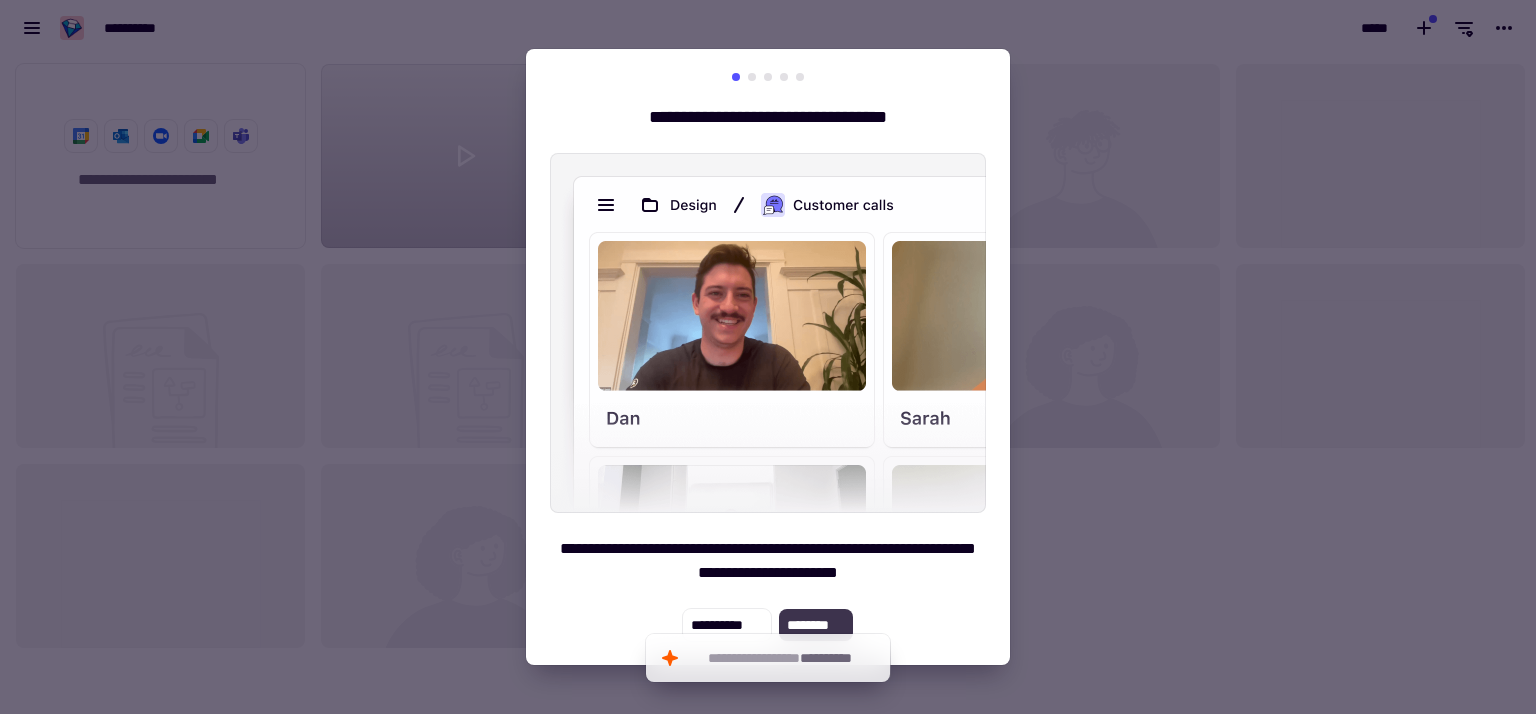click on "********" 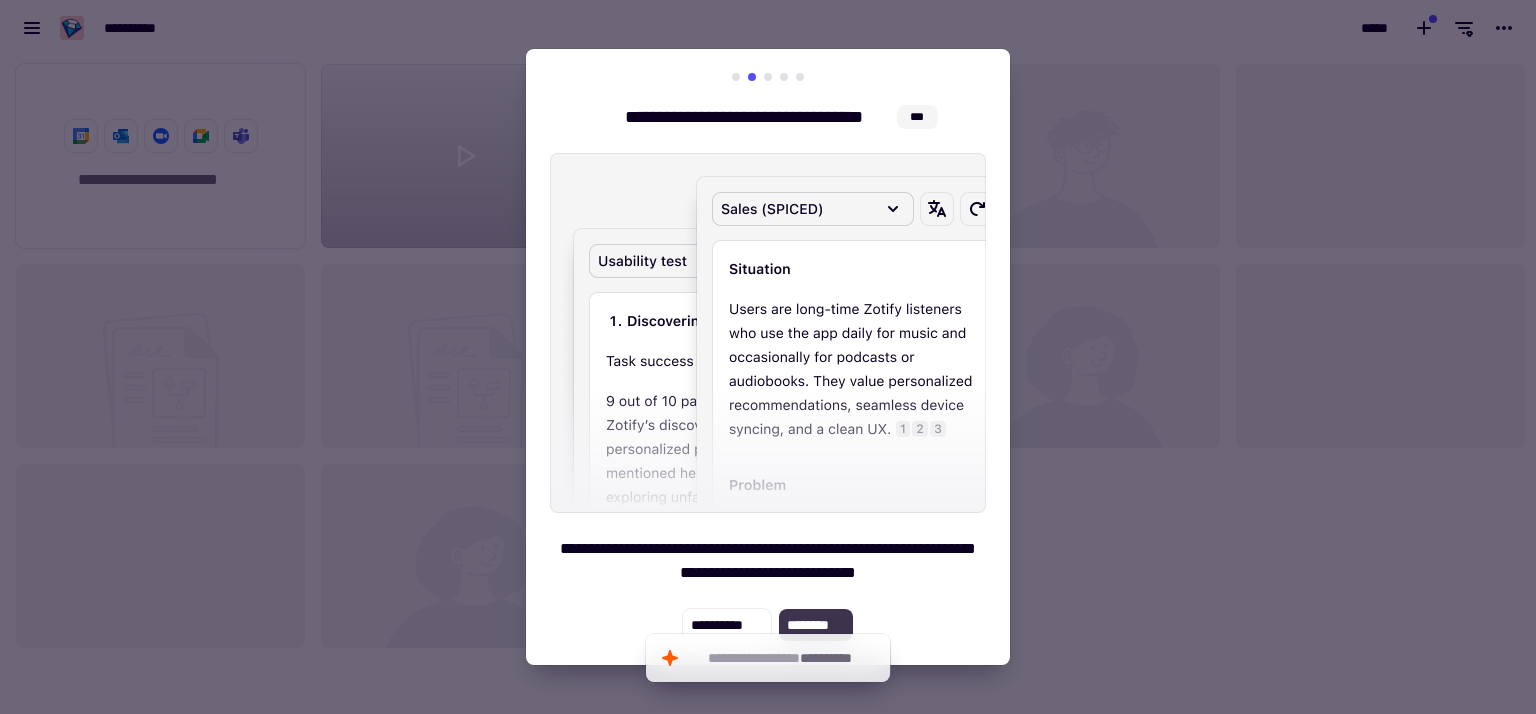 click on "********" 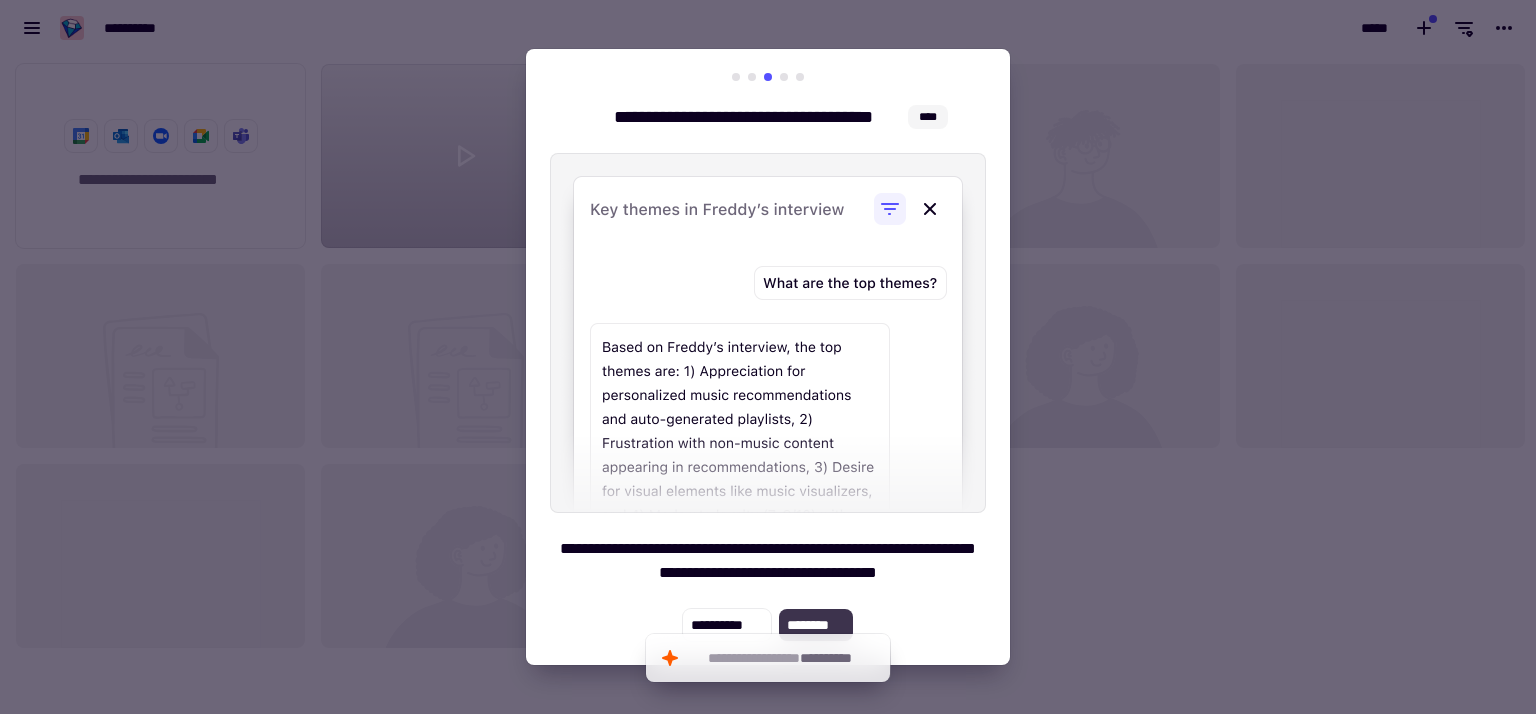 click on "********" 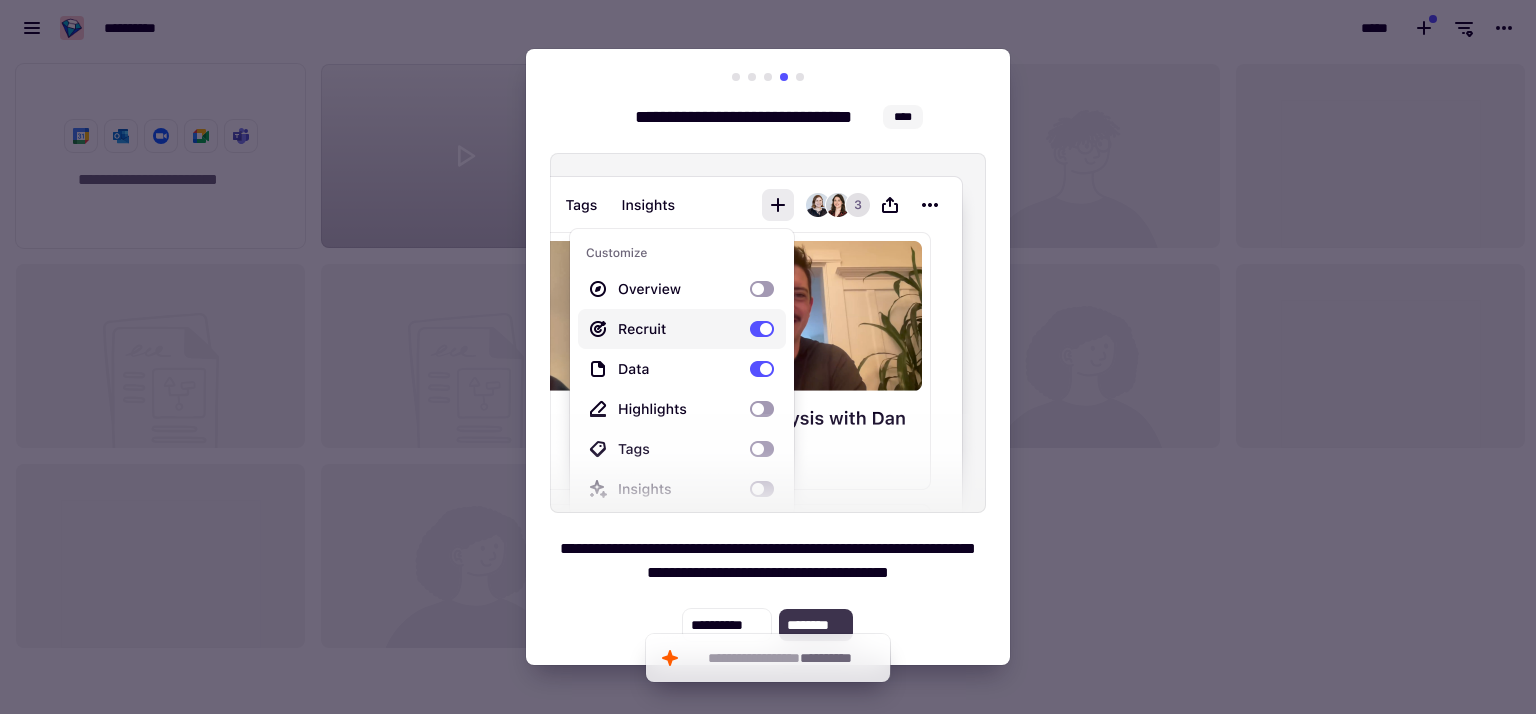click on "********" 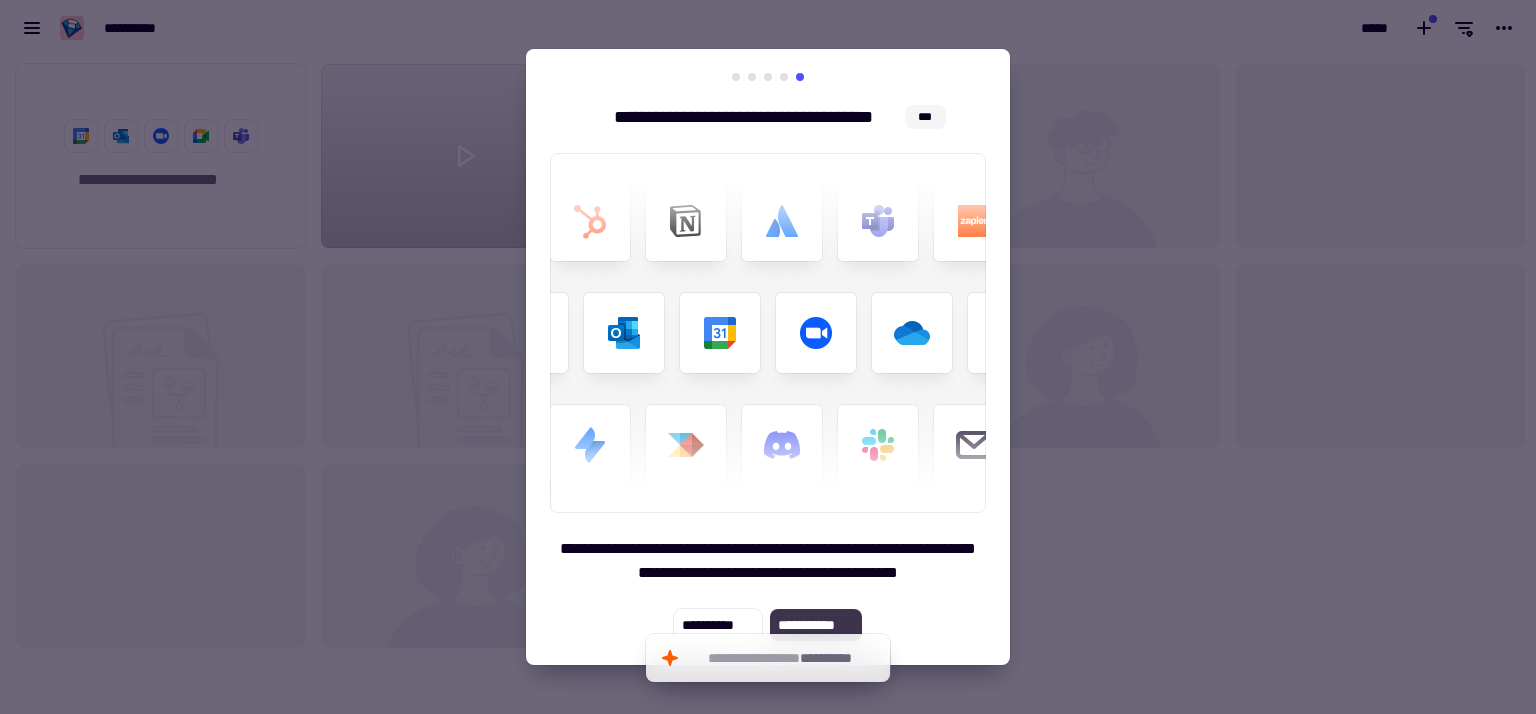 click on "**********" 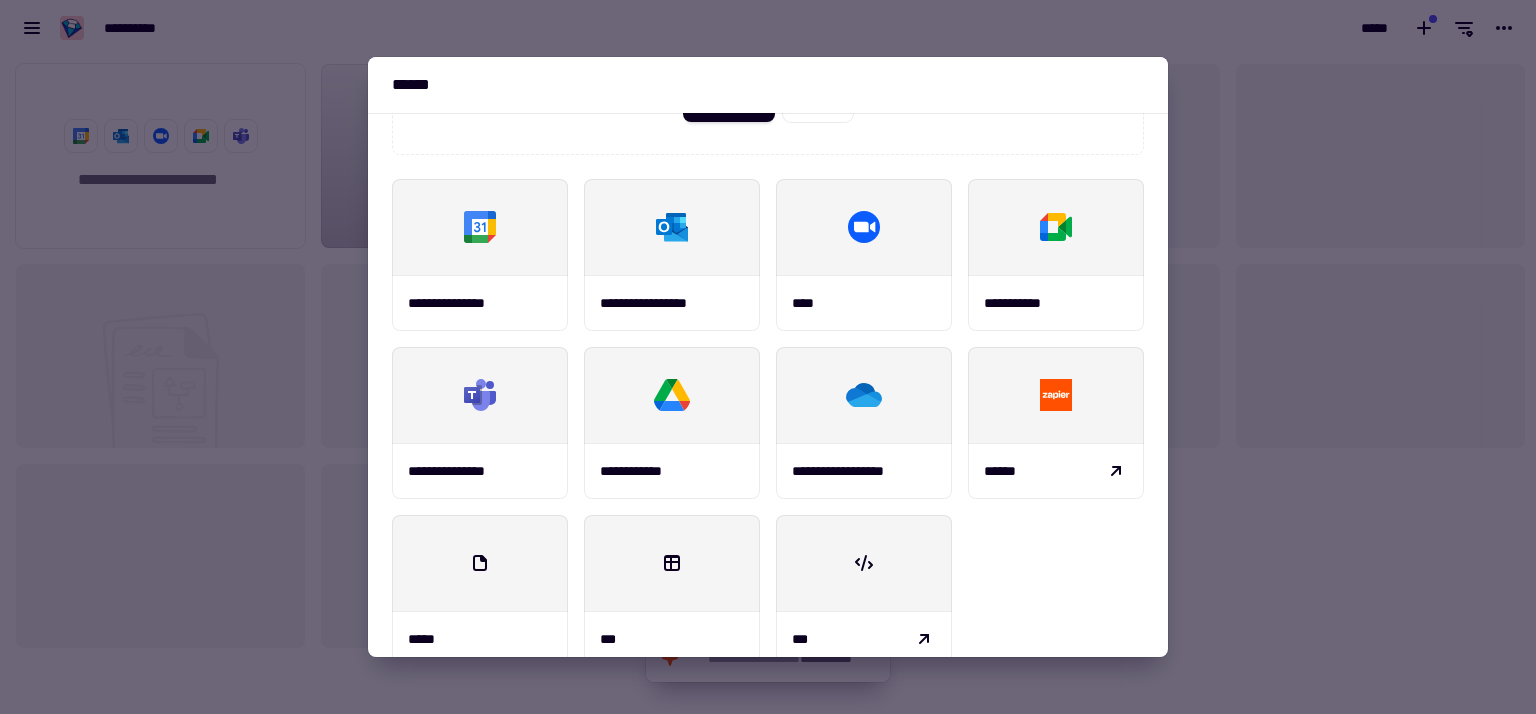 scroll, scrollTop: 233, scrollLeft: 0, axis: vertical 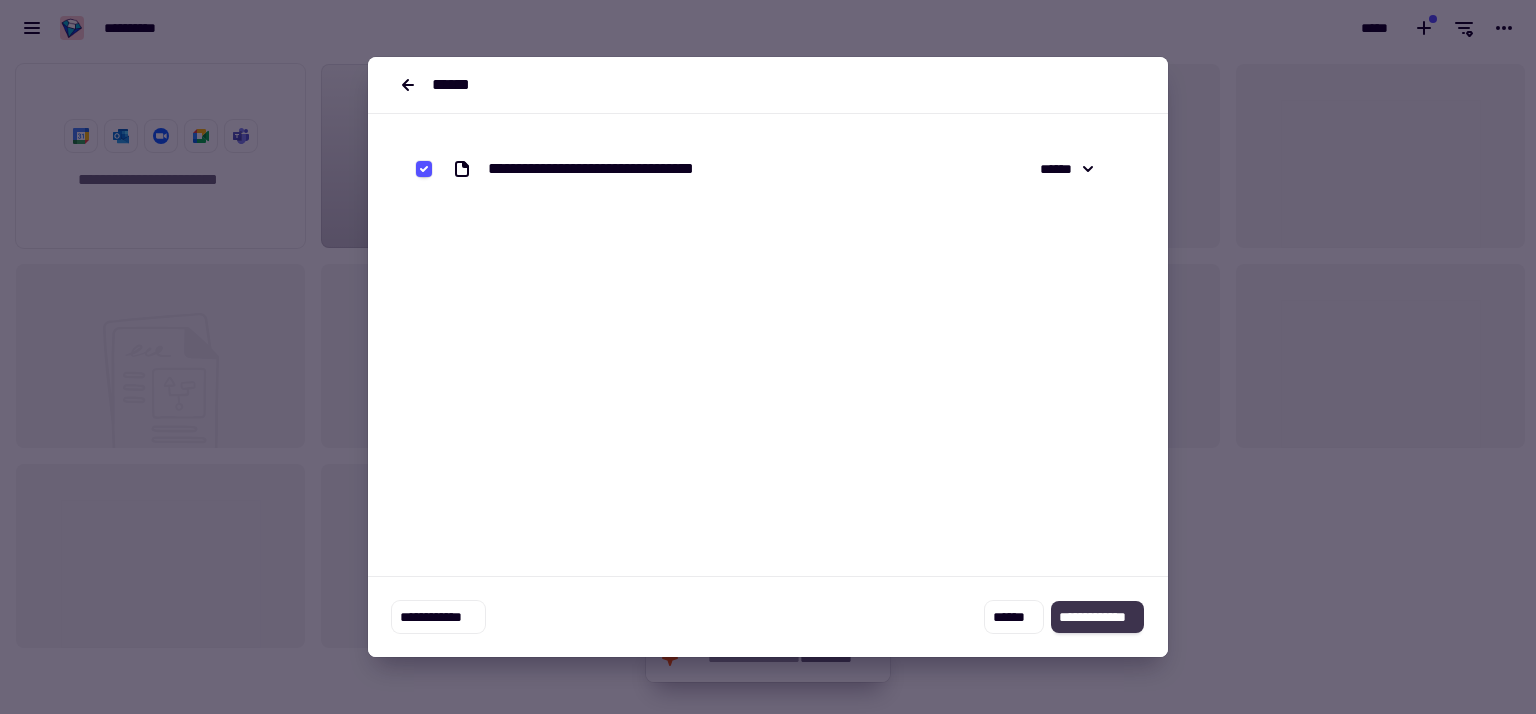 click on "**********" 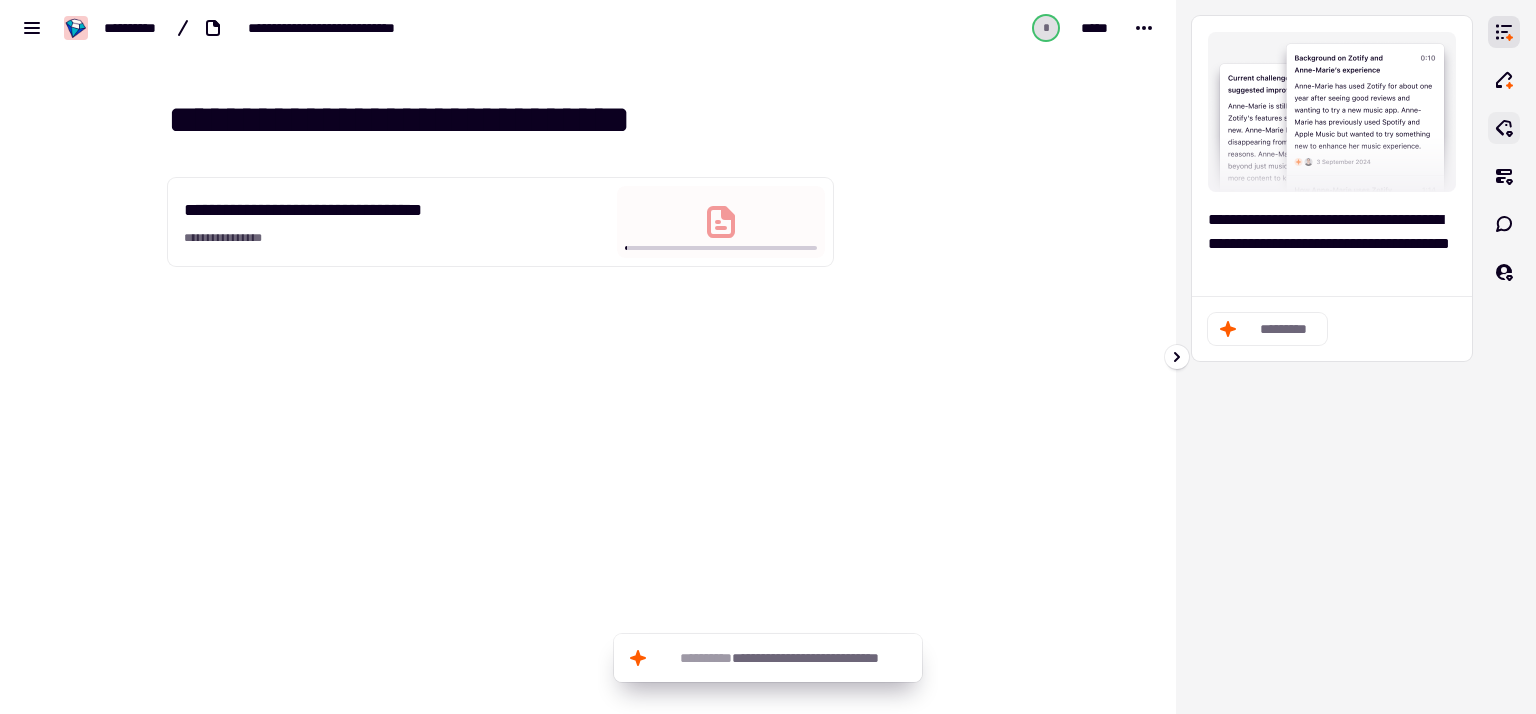 click 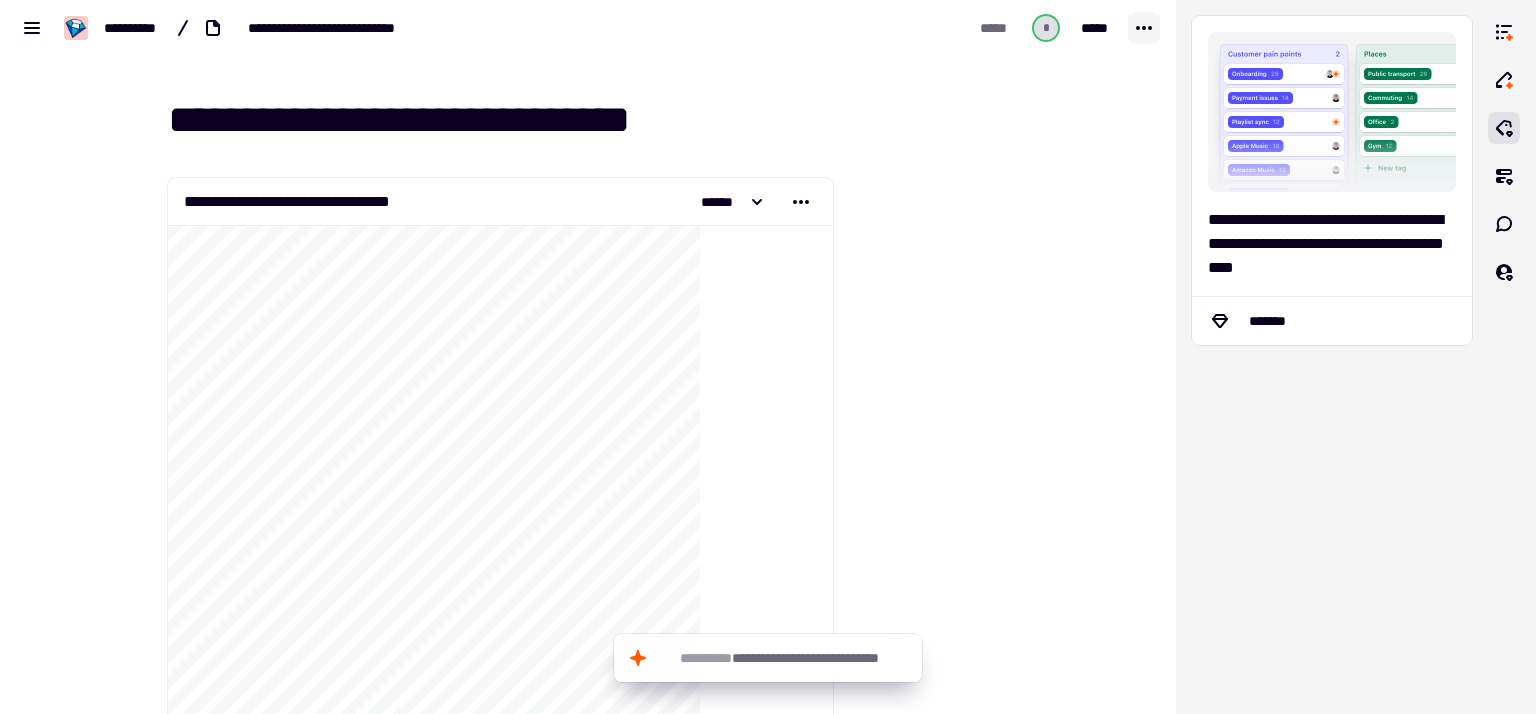 click 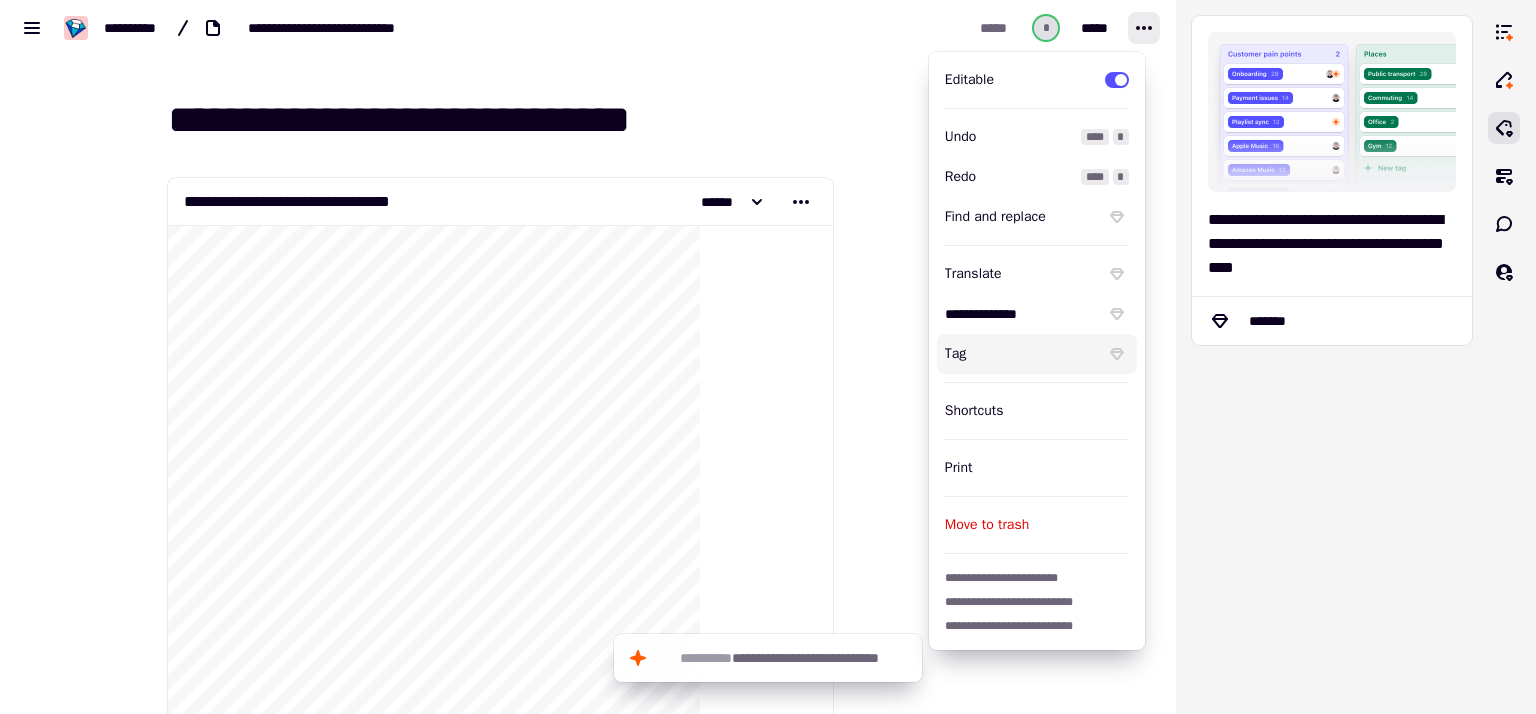 click on "Tag" at bounding box center [1037, 354] 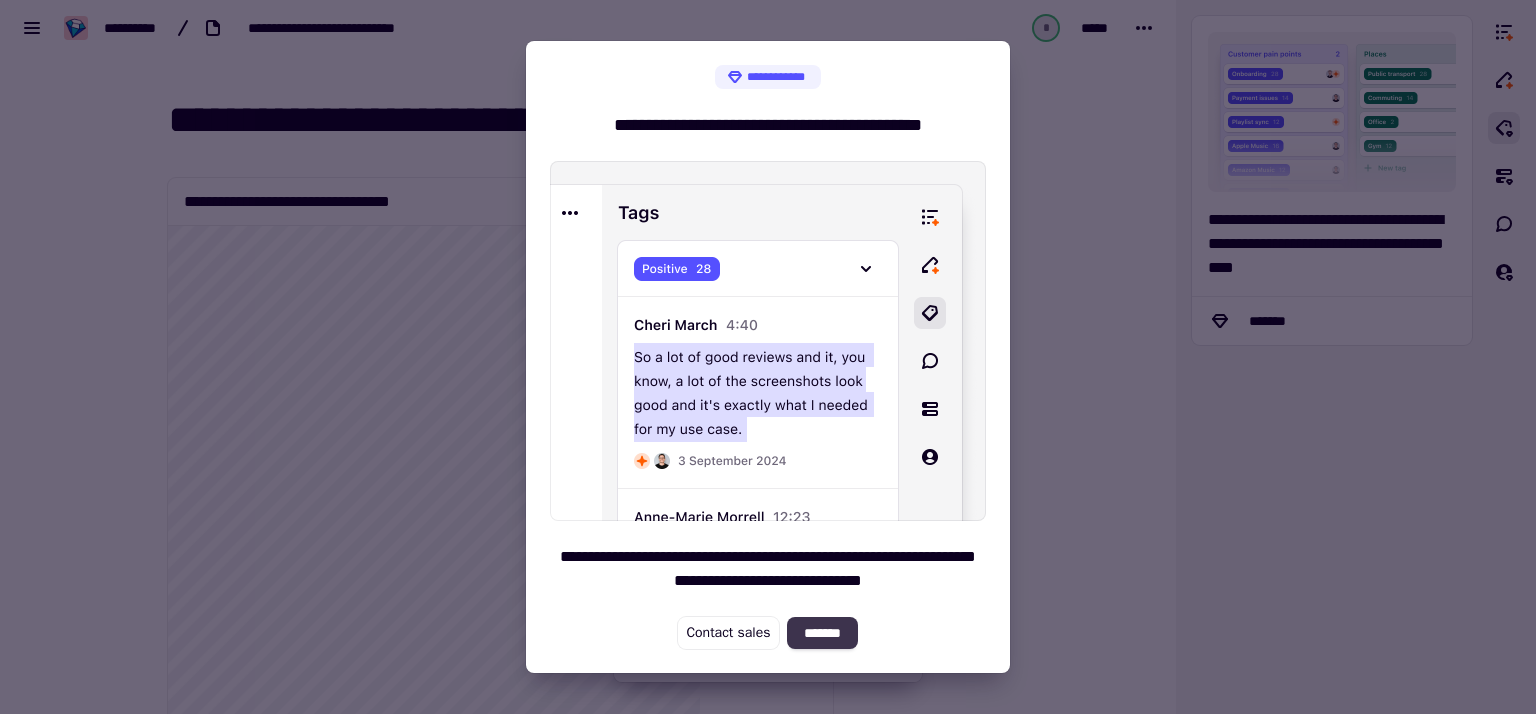 click on "*******" 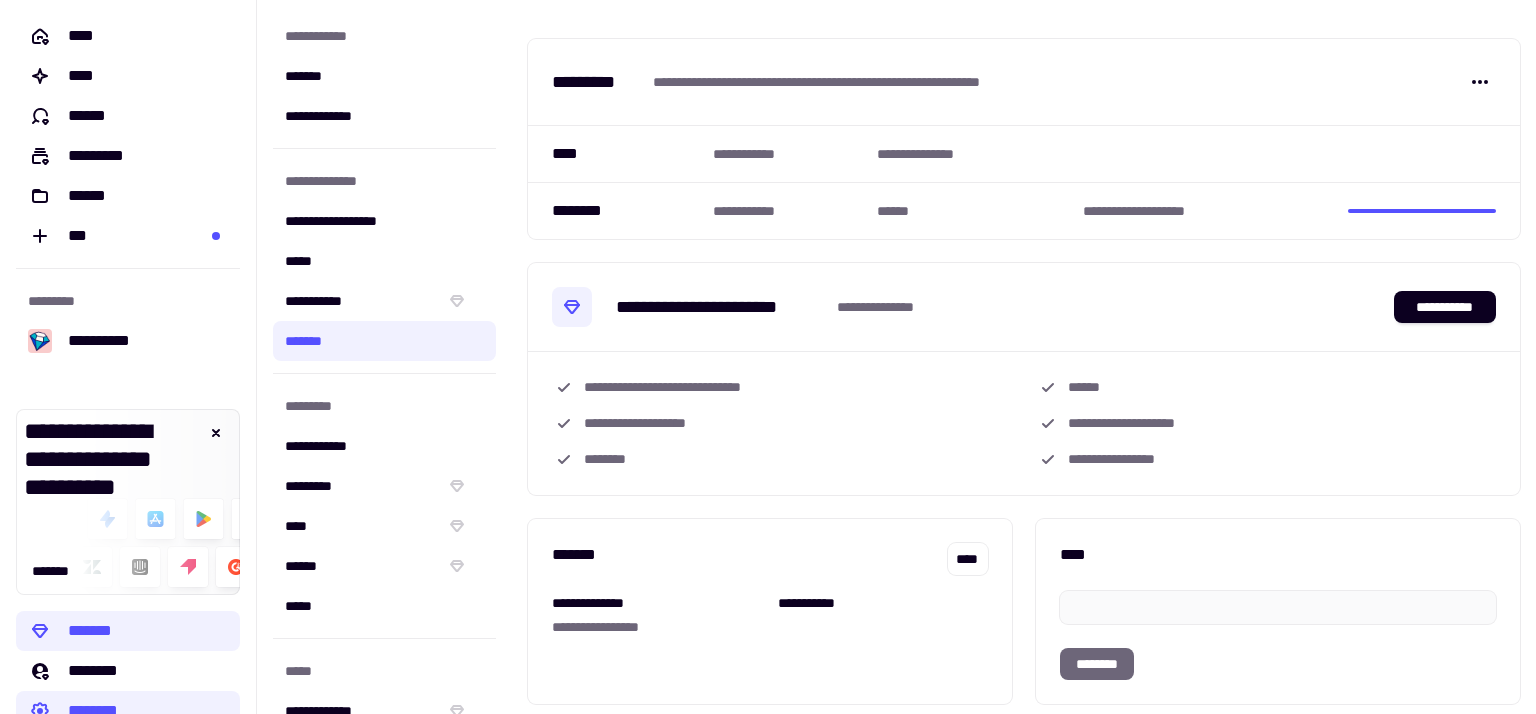 scroll, scrollTop: 0, scrollLeft: 0, axis: both 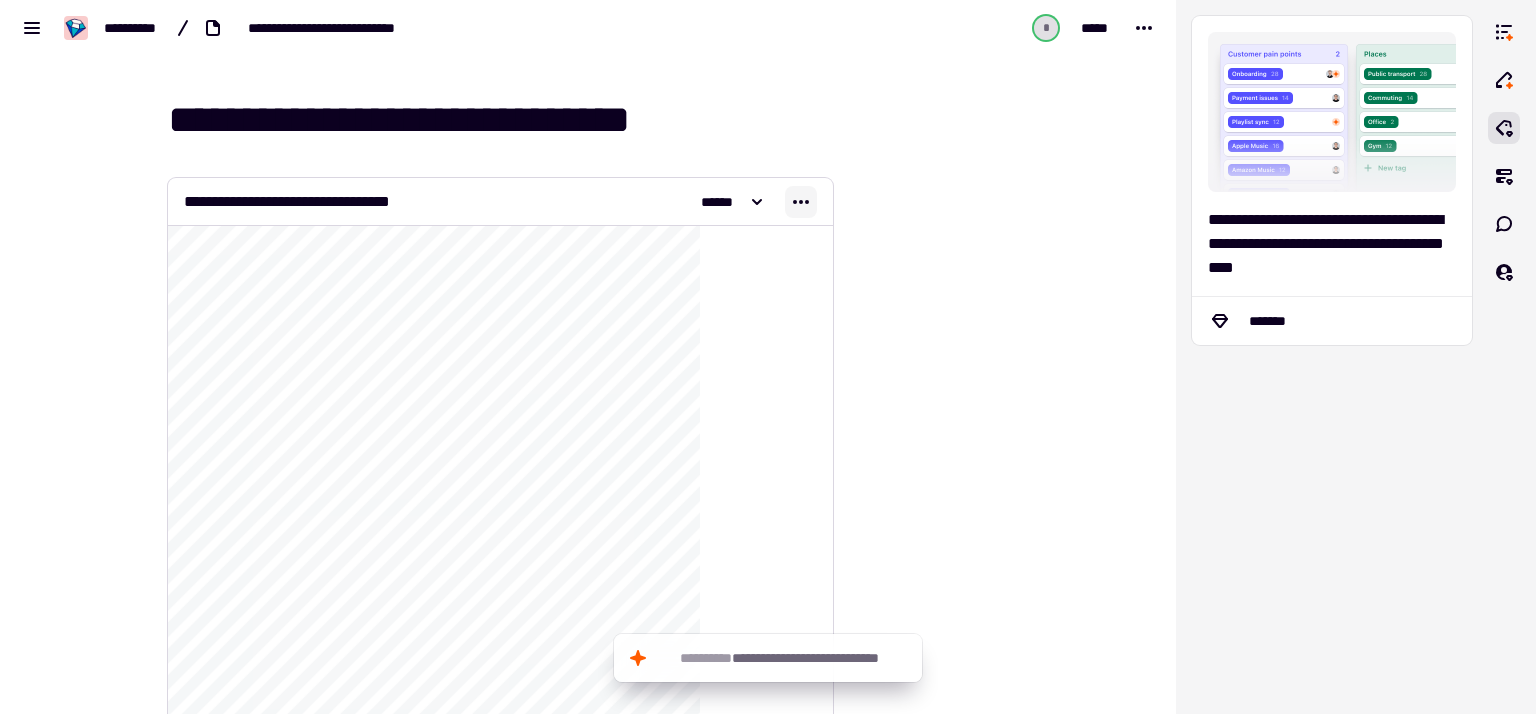 click 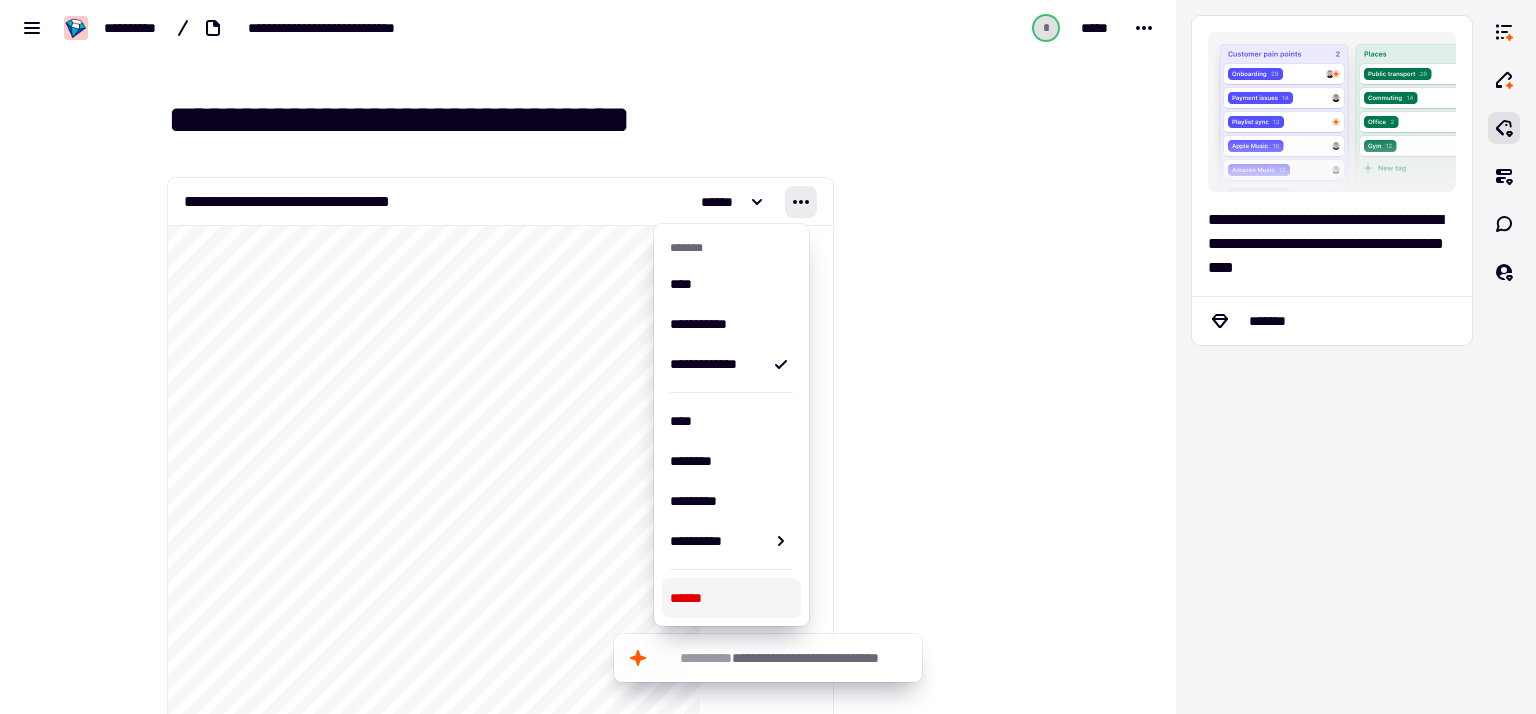 click on "******" at bounding box center (731, 598) 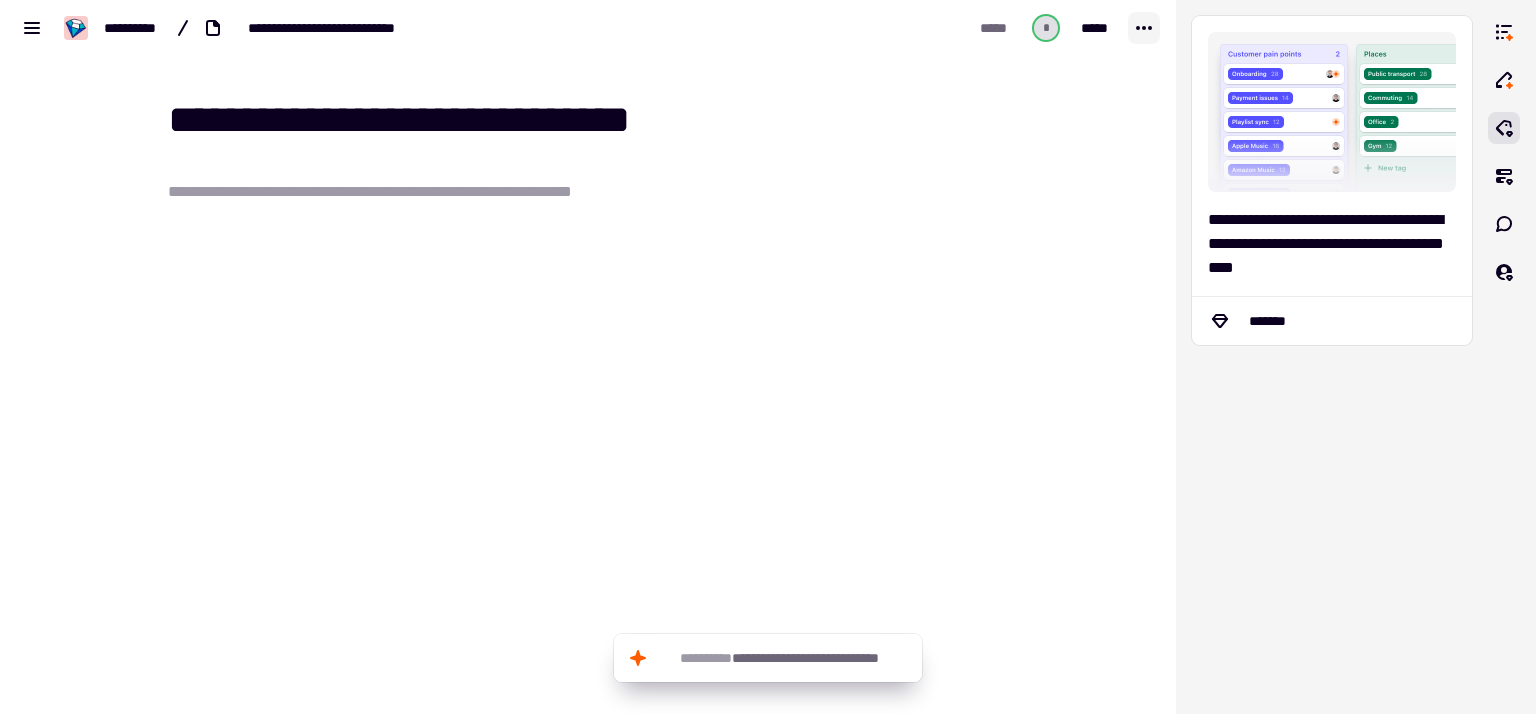 click 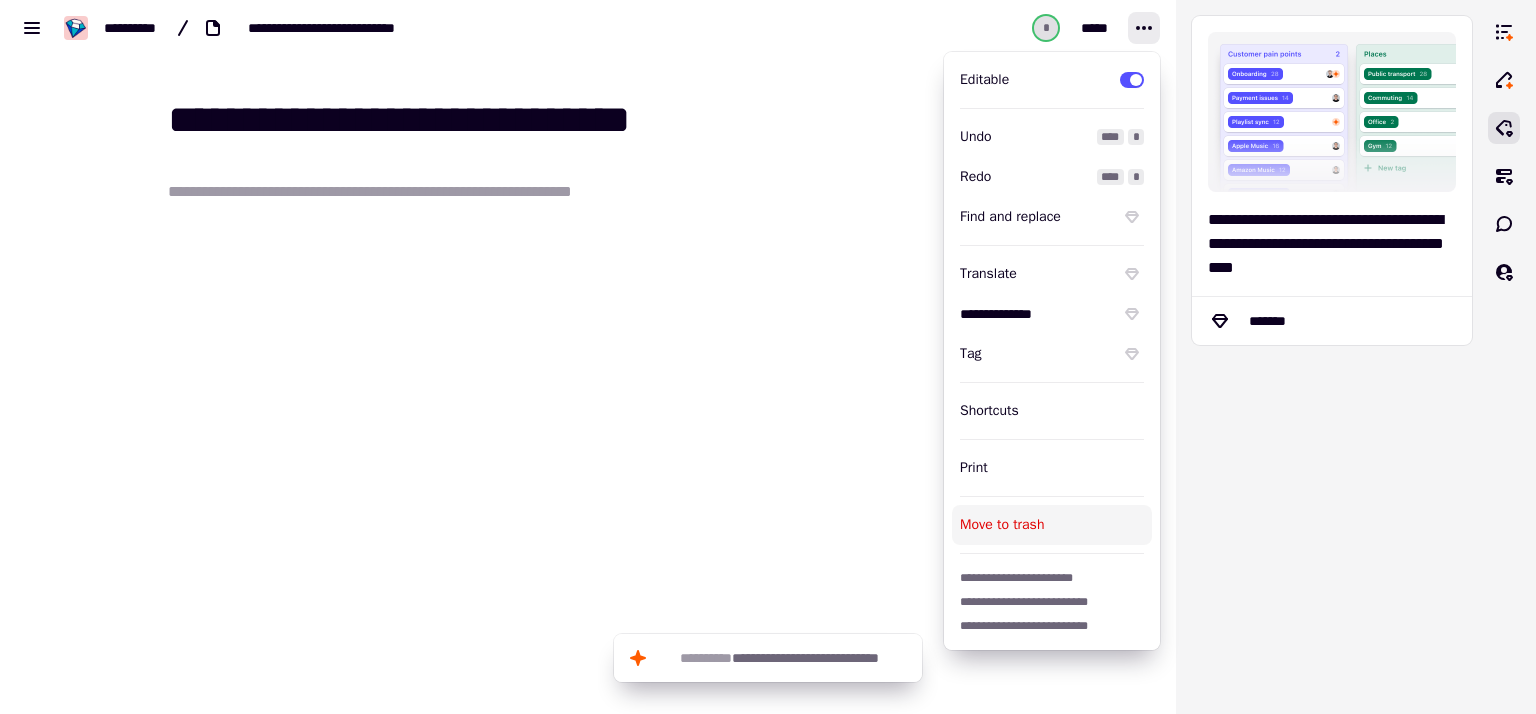 click on "Move to trash" at bounding box center [1052, 525] 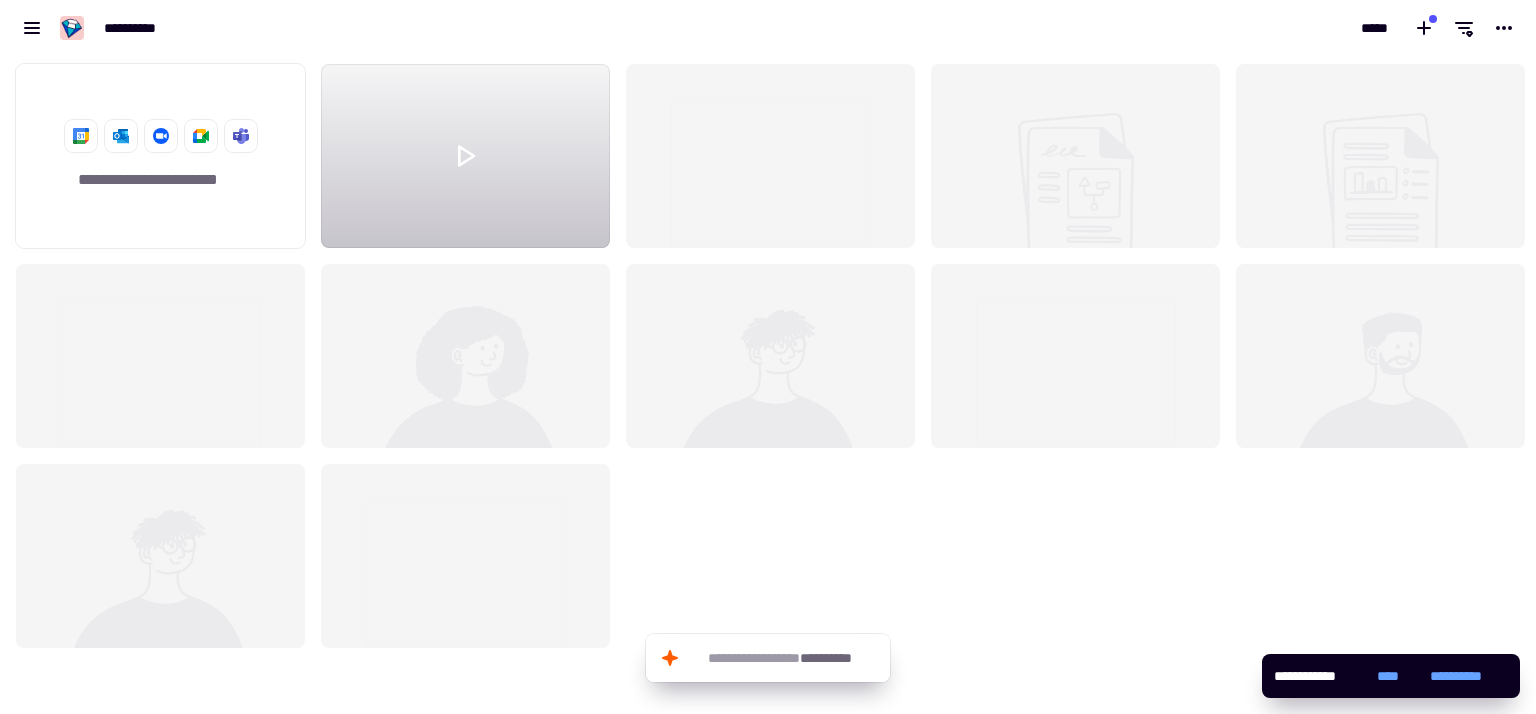 scroll, scrollTop: 16, scrollLeft: 16, axis: both 